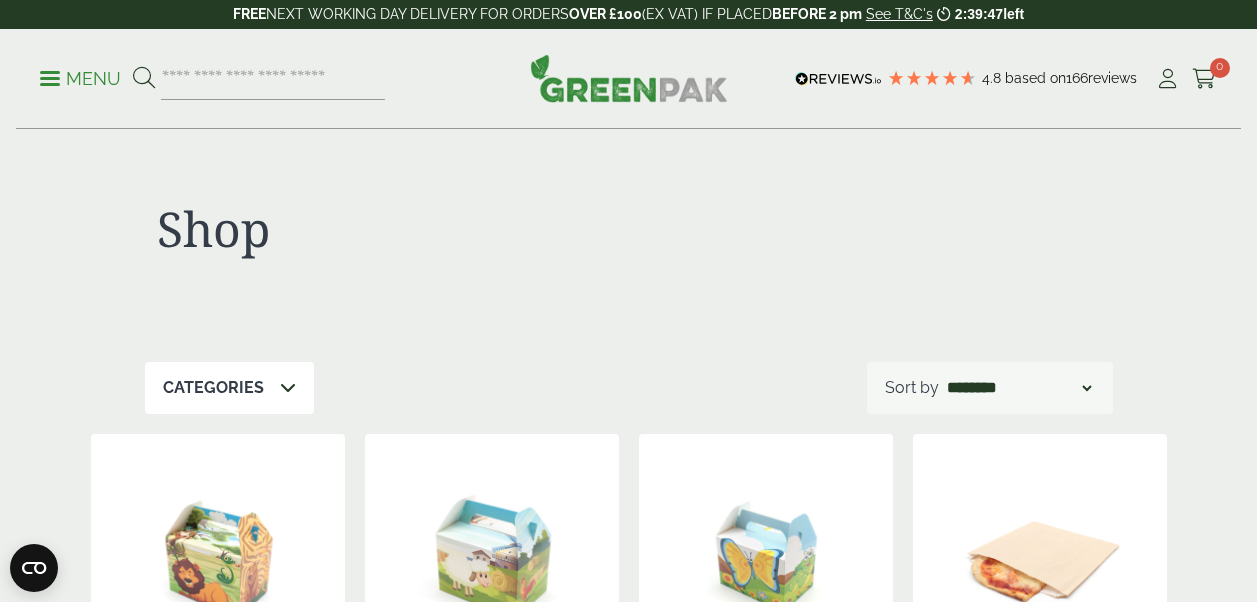 scroll, scrollTop: 0, scrollLeft: 0, axis: both 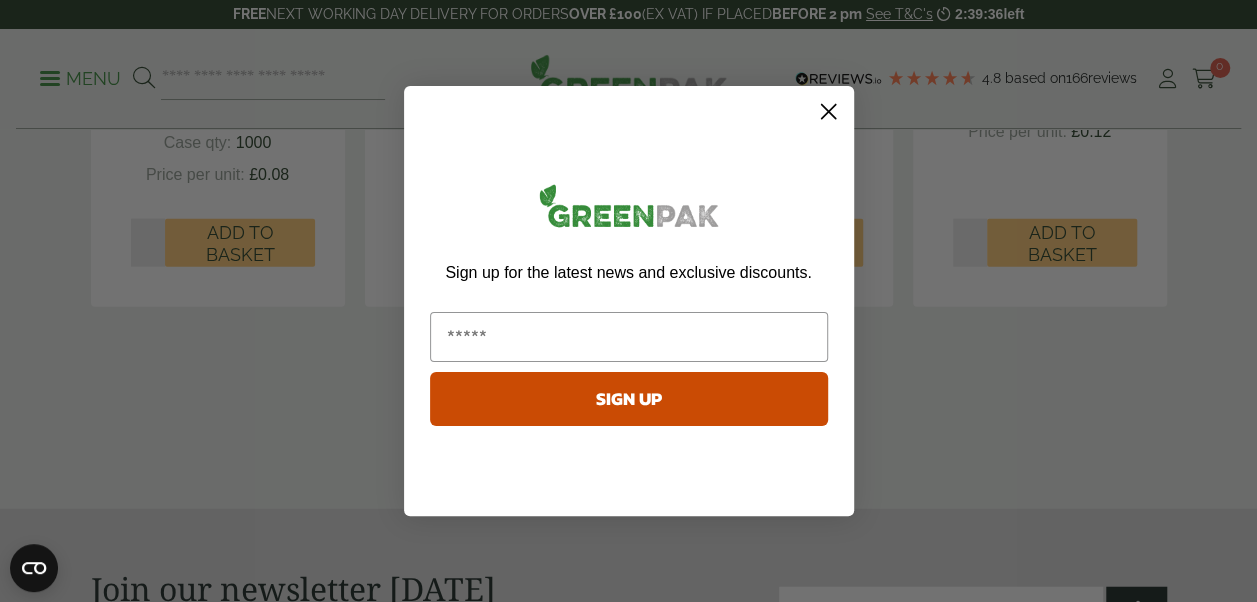 click 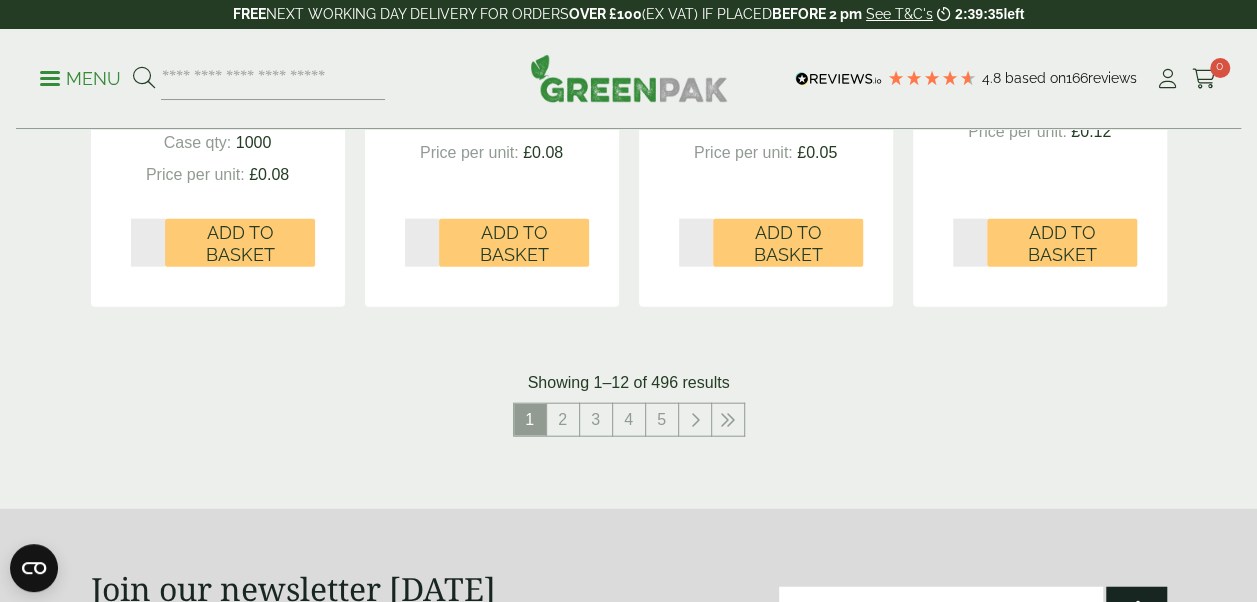 click on "Shop
Categories
Aprons & Hairnets (6)
Bagasse (26)
Bags (23)
Bags & Wraps (52)
Baguette Trays (2)
*" at bounding box center [628, -825] 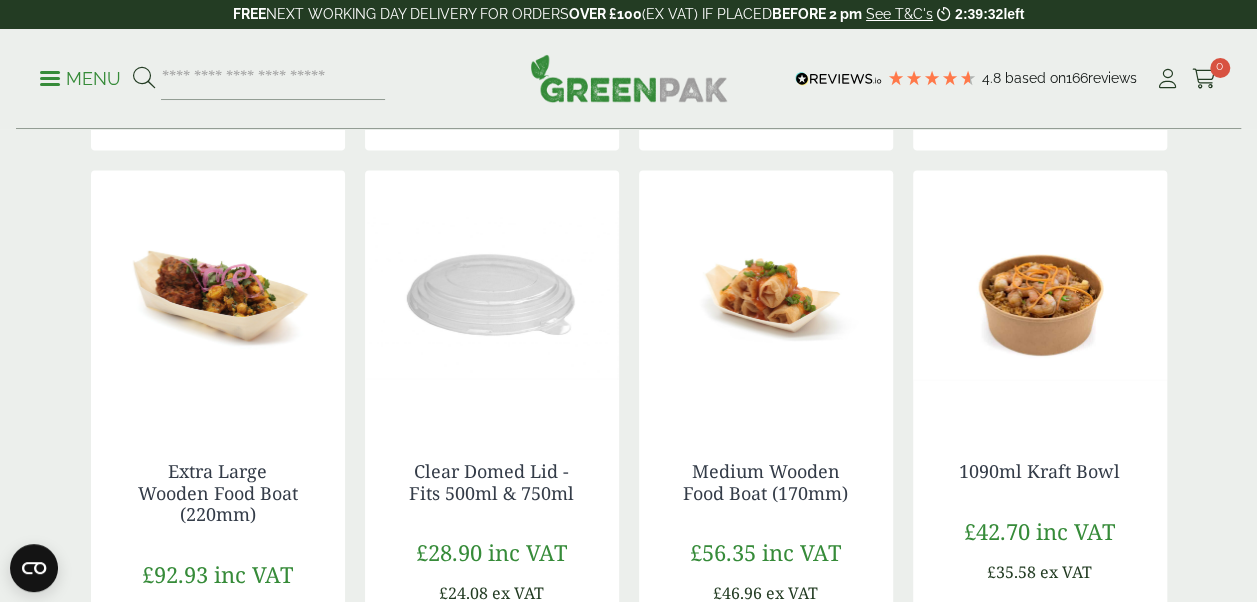 scroll, scrollTop: 50, scrollLeft: 0, axis: vertical 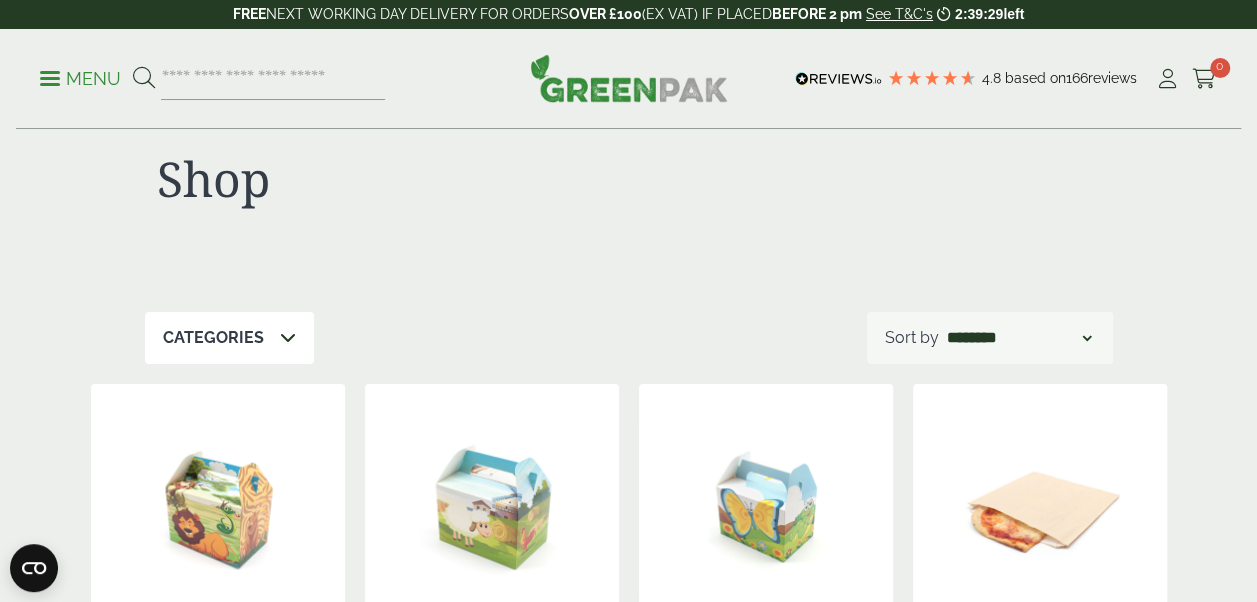 click on "Categories" at bounding box center [229, 338] 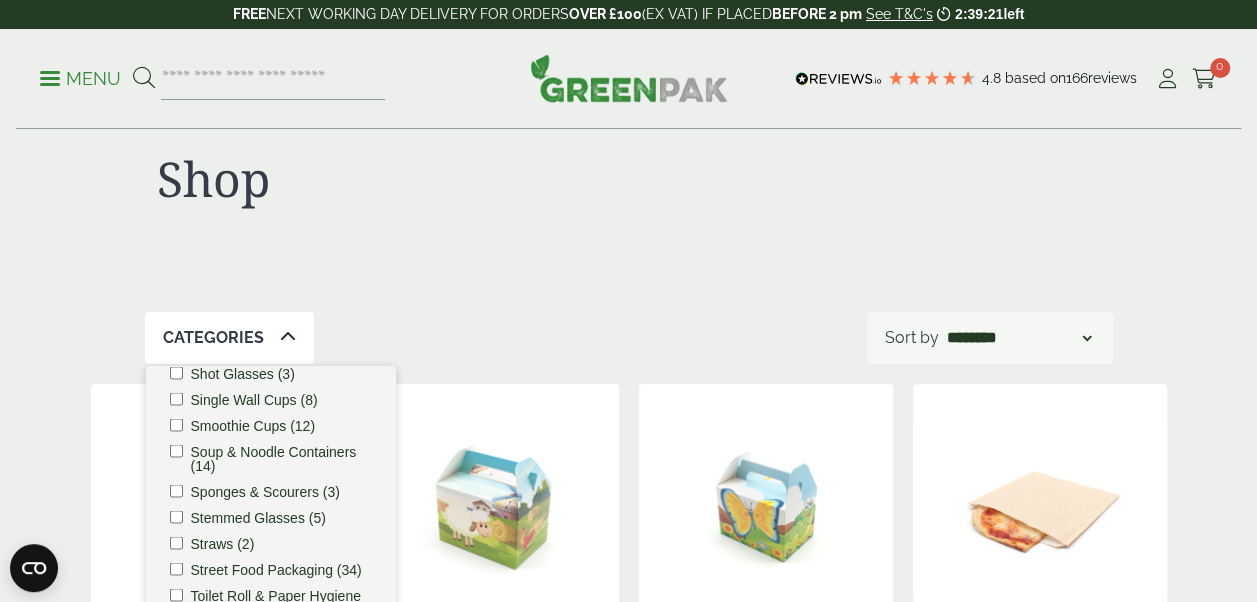 scroll, scrollTop: 2012, scrollLeft: 0, axis: vertical 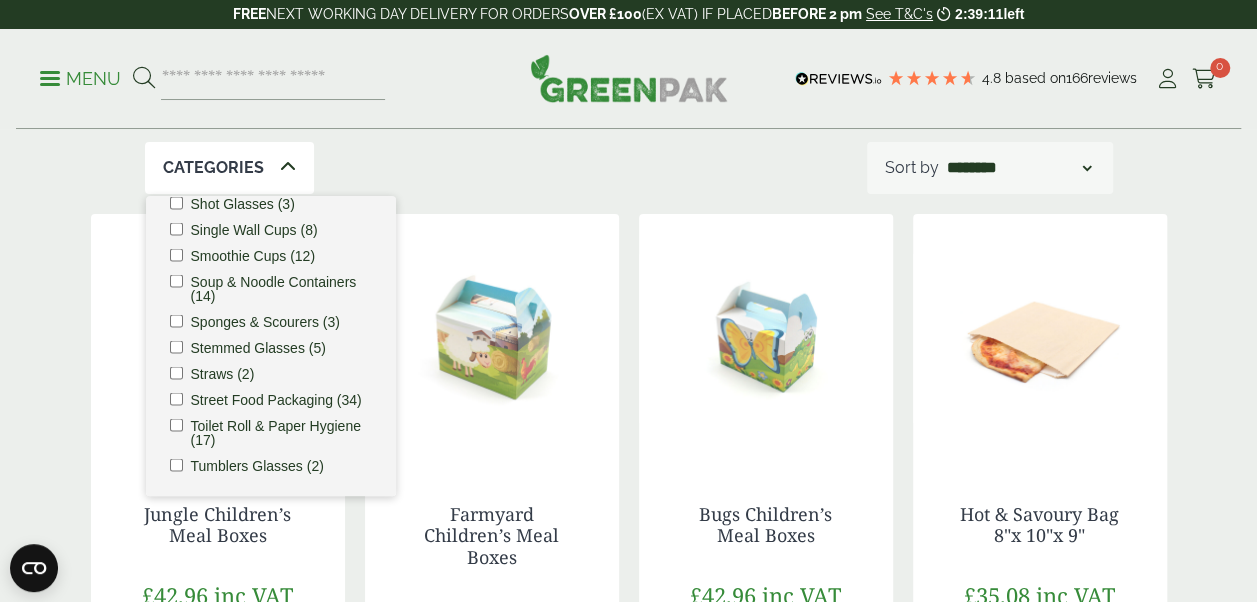 click on "Categories
Aprons & Hairnets (6)
Bagasse (26)
Bags (23)
Bags & Wraps (52)
Baguette Trays (2)
Bakery Supplies (12) ****" at bounding box center (629, 168) 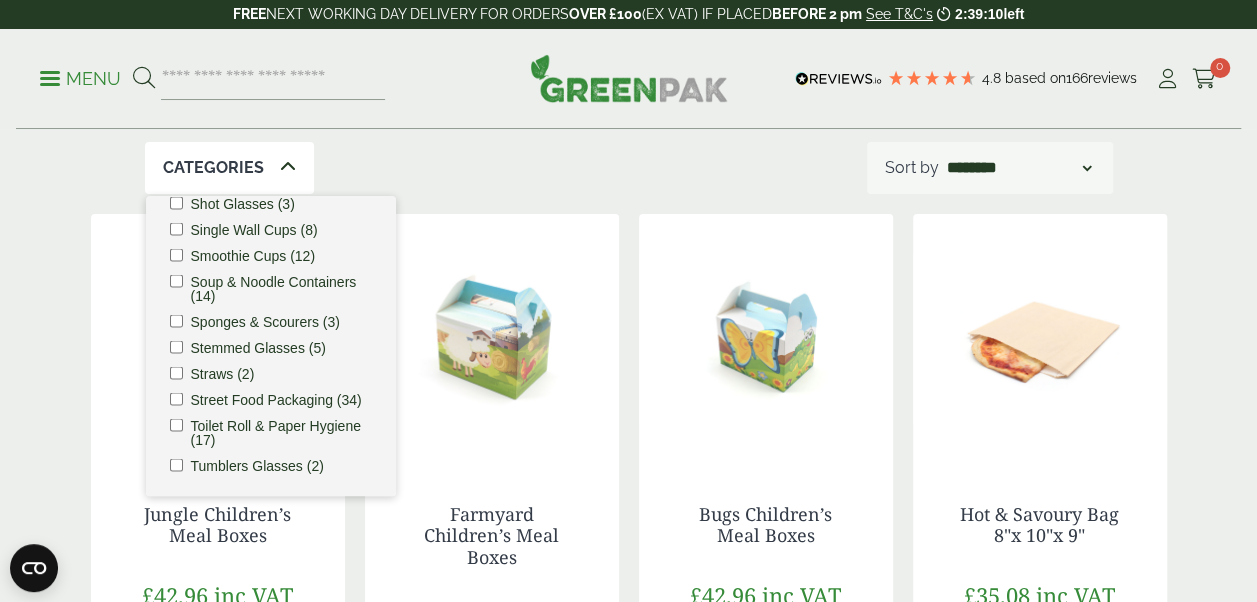 click on "Categories
Aprons & Hairnets (6)
Bagasse (26)
Bags (23)
Bags & Wraps (52)
Baguette Trays (2)
Bakery Supplies (12) ****" at bounding box center (629, 168) 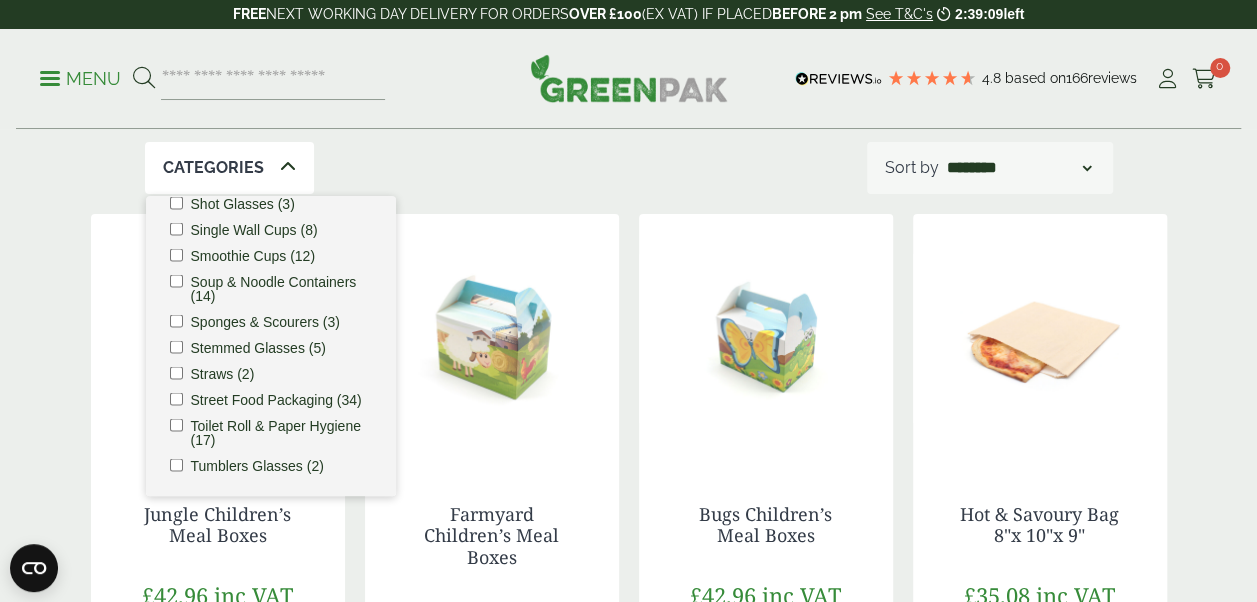 click on "**********" at bounding box center (1019, 168) 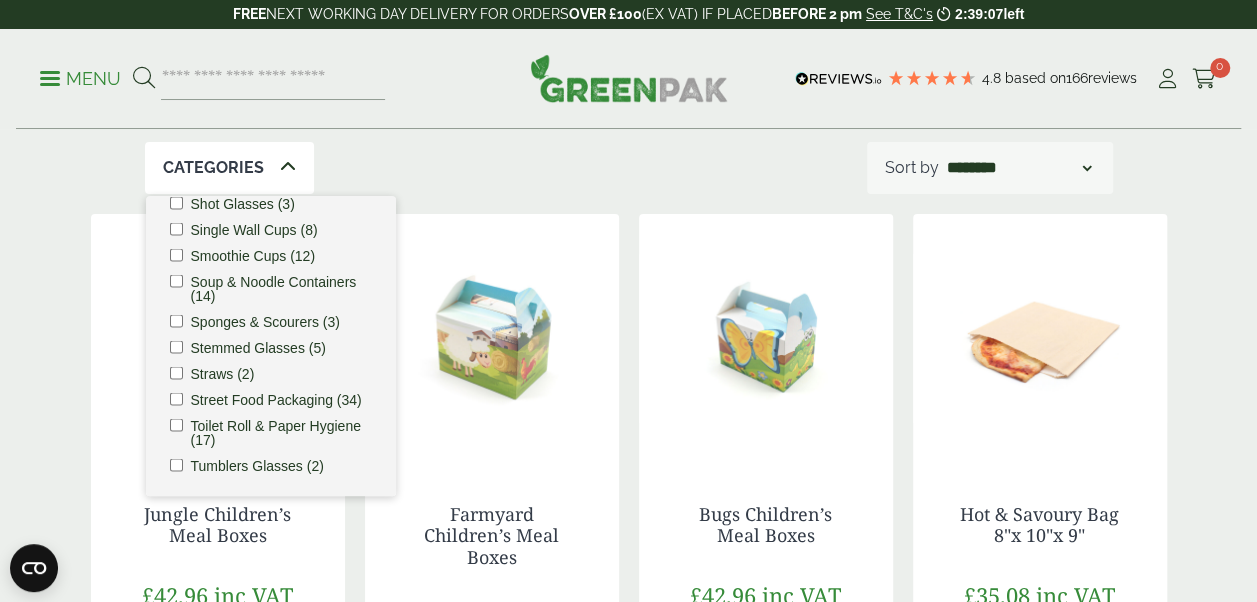 click on "Shop
Categories
Aprons & Hairnets (6)
Bagasse (26)
Bags (23)
Bags & Wraps (52)" at bounding box center (629, 1146) 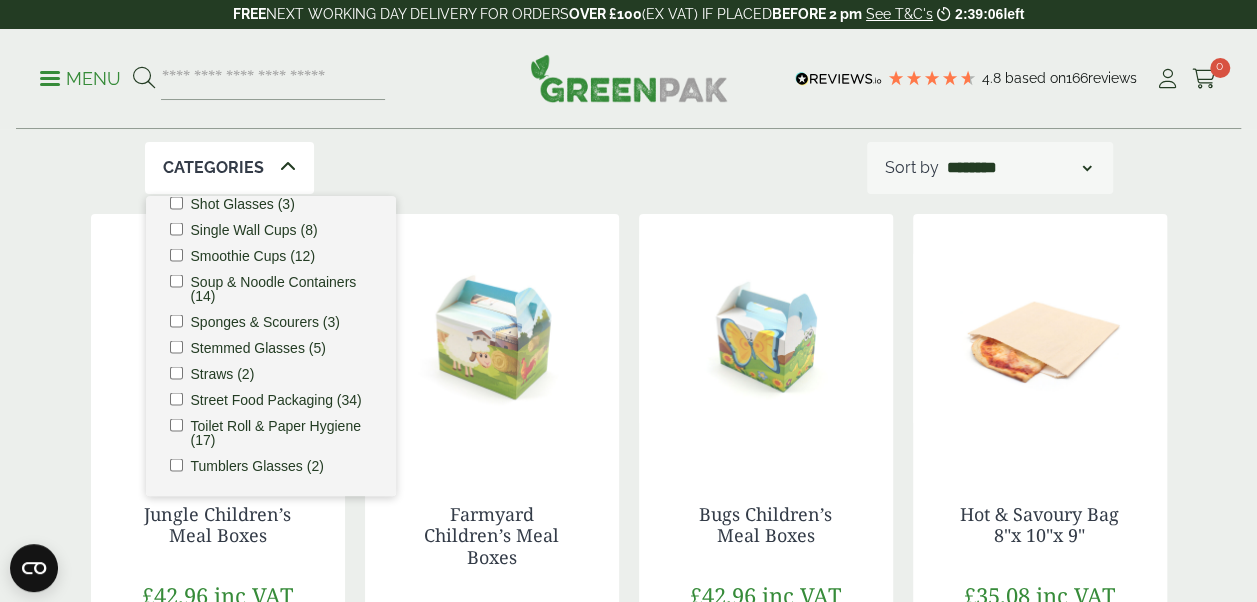 scroll, scrollTop: 0, scrollLeft: 0, axis: both 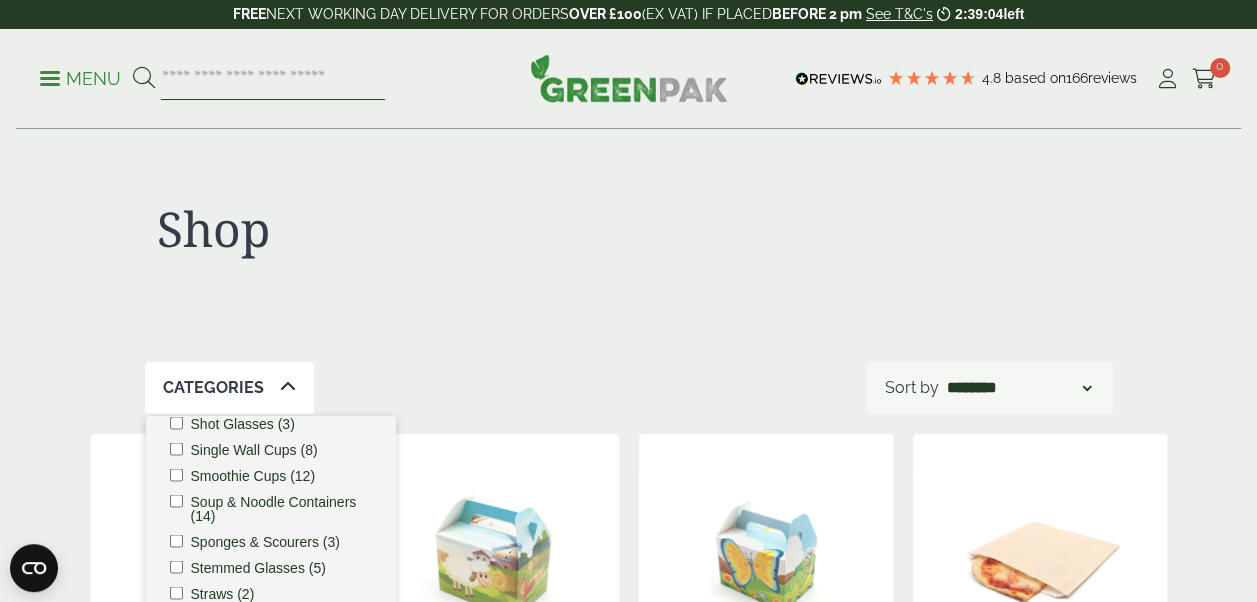 click at bounding box center [273, 79] 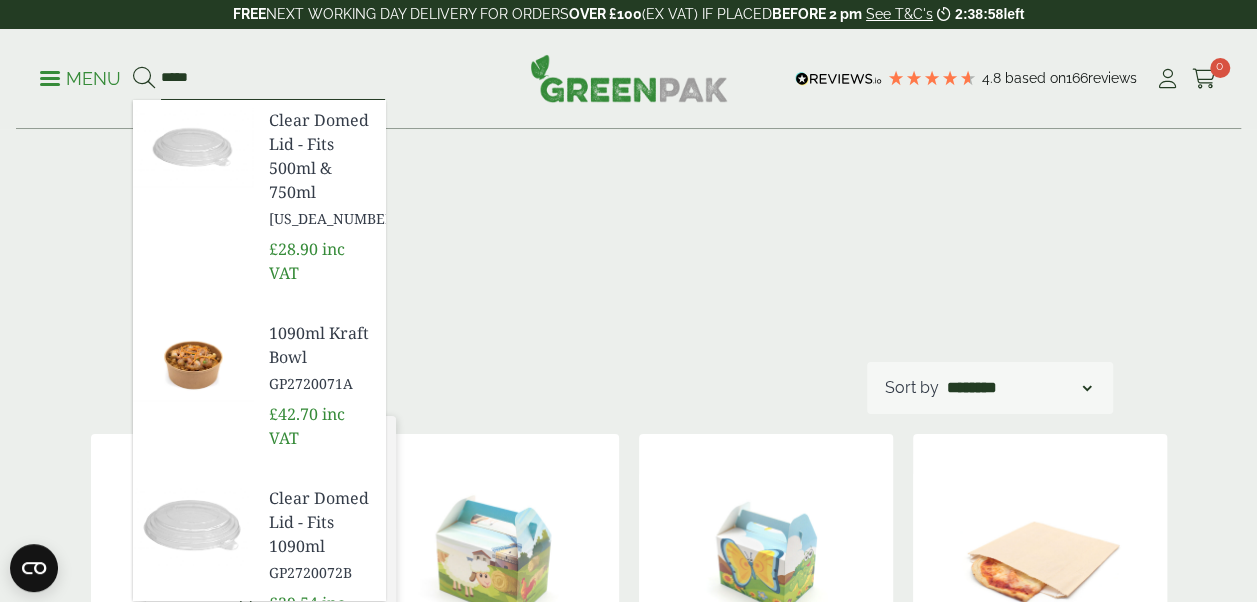 type on "*****" 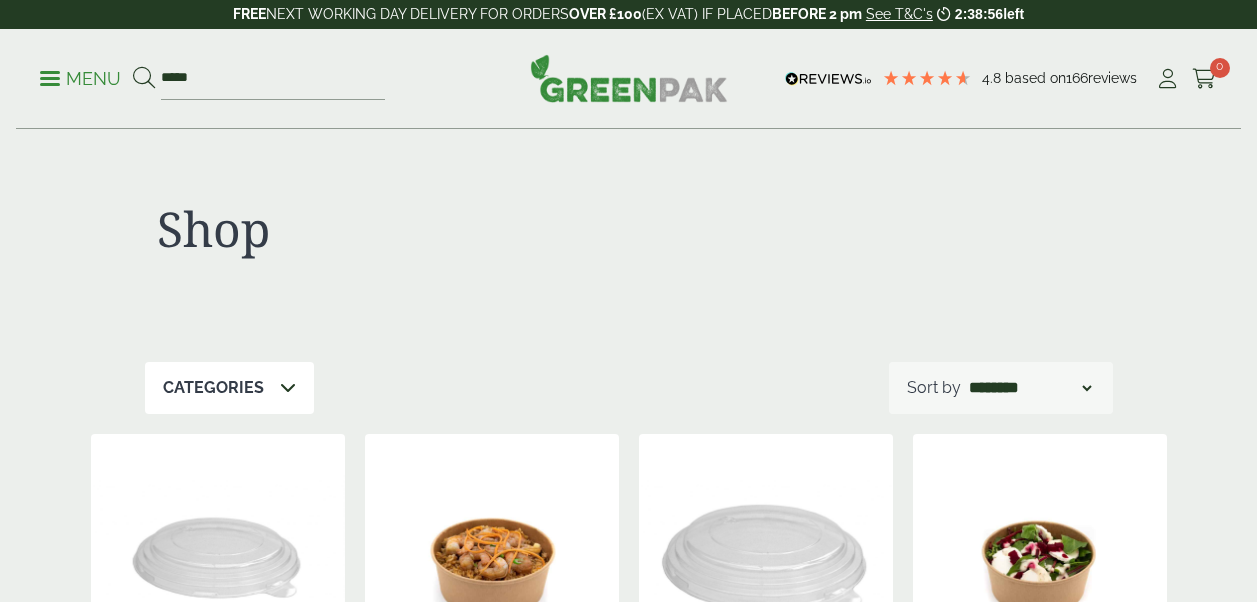 scroll, scrollTop: 0, scrollLeft: 0, axis: both 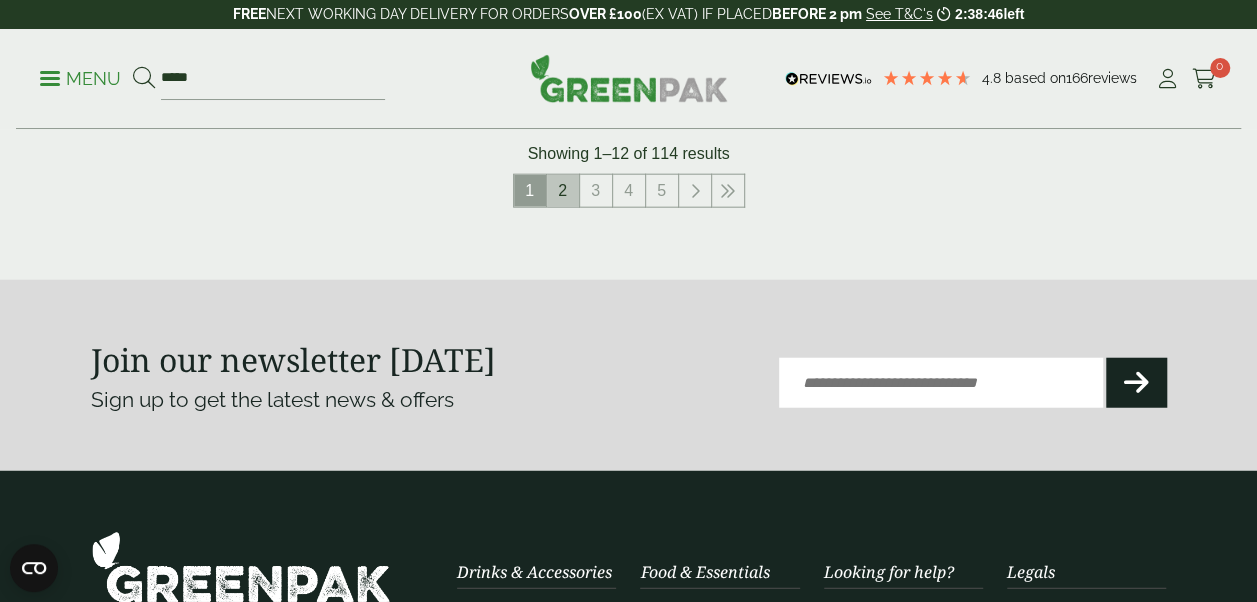 click on "2" at bounding box center (563, 191) 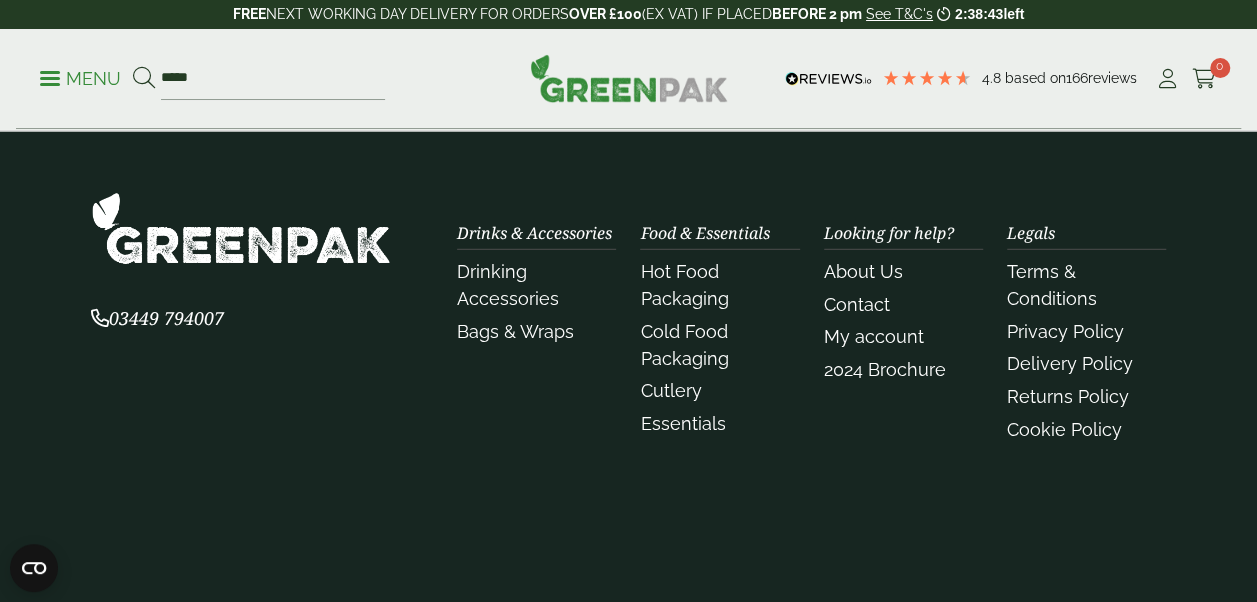 scroll, scrollTop: 2820, scrollLeft: 0, axis: vertical 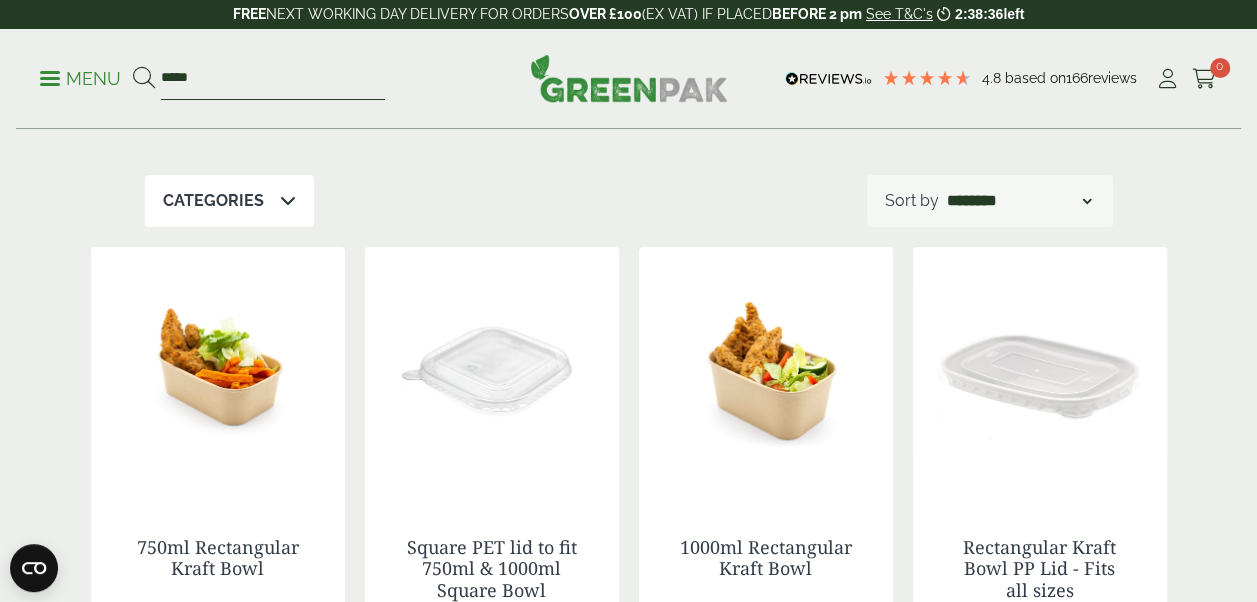 click on "*****" at bounding box center (273, 79) 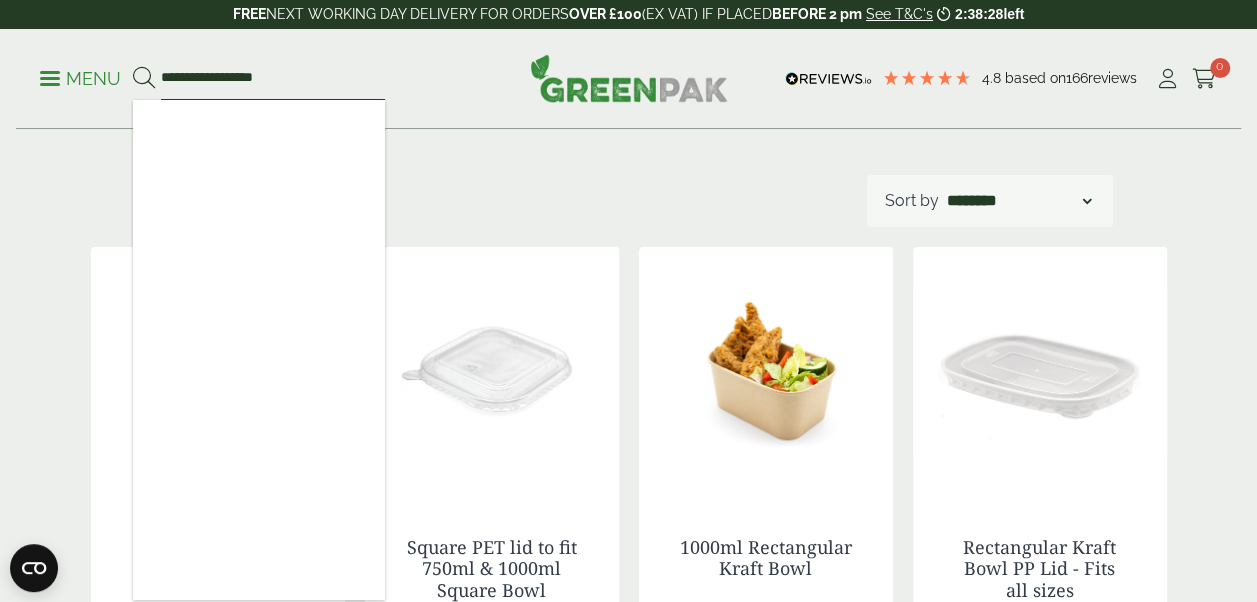 type on "**********" 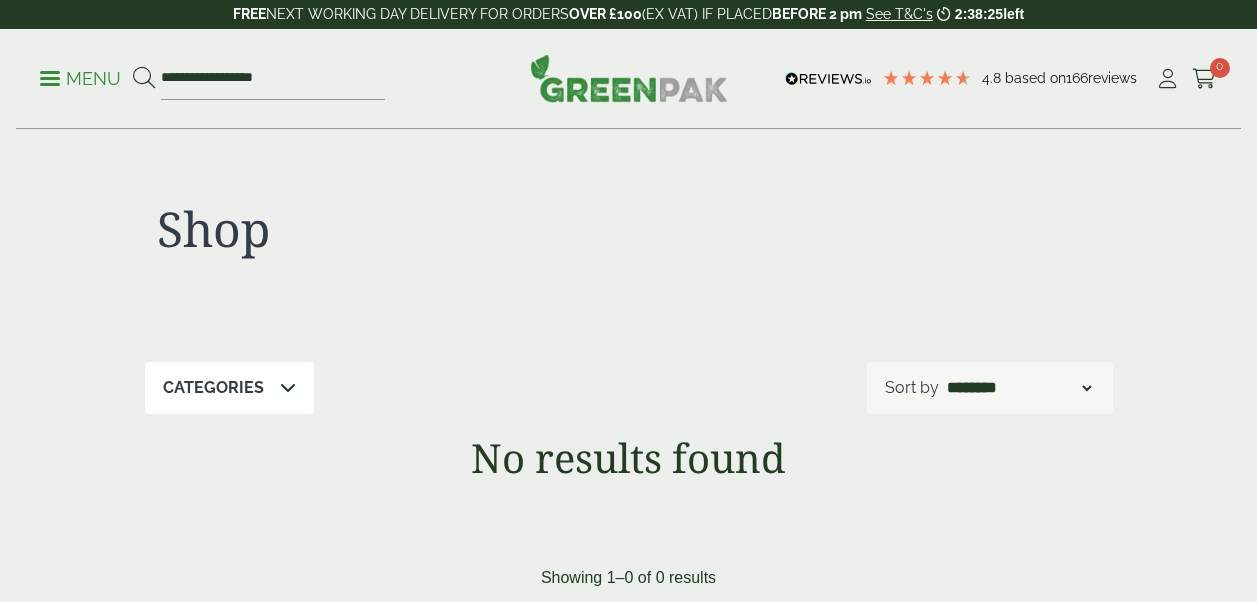 scroll, scrollTop: 0, scrollLeft: 0, axis: both 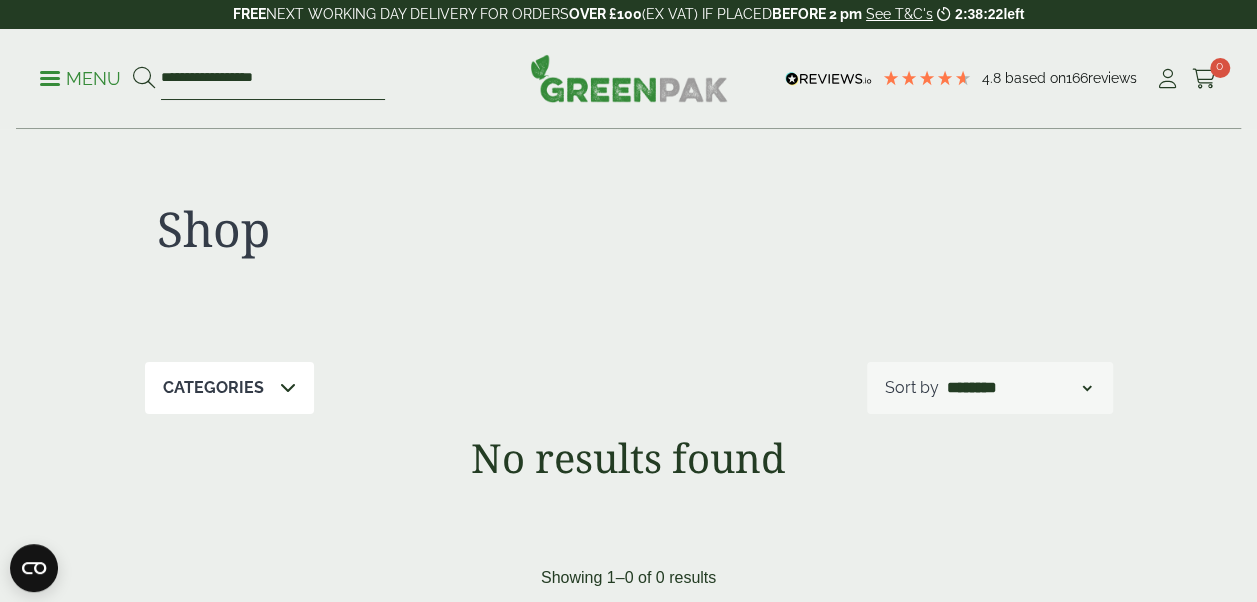 click on "**********" at bounding box center (273, 79) 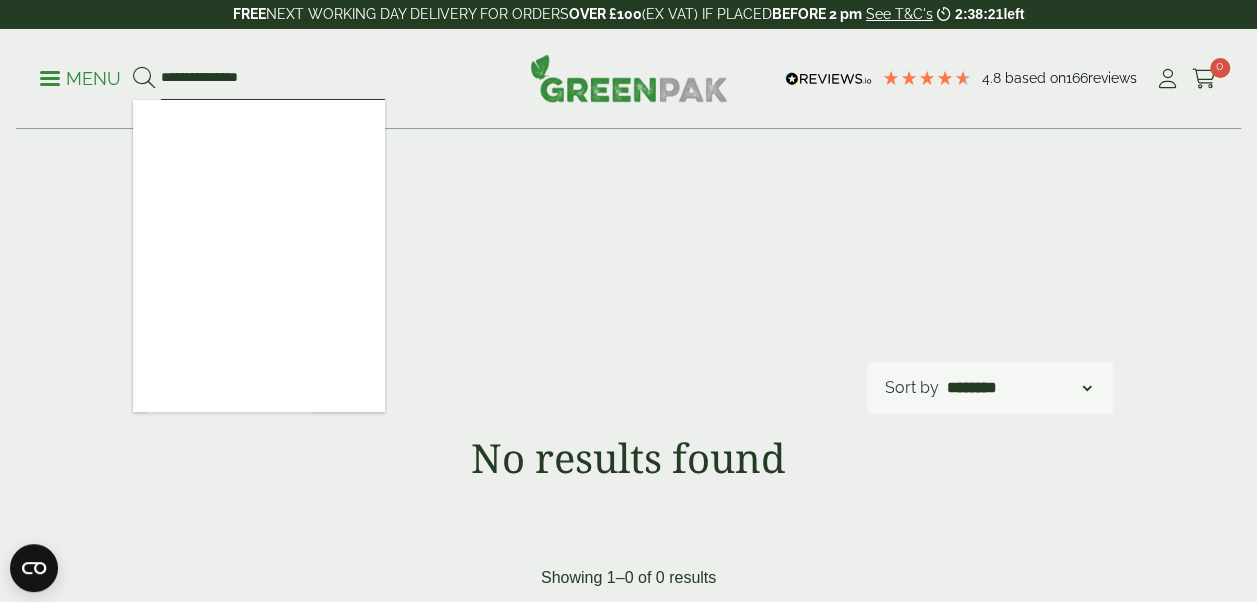 type on "**********" 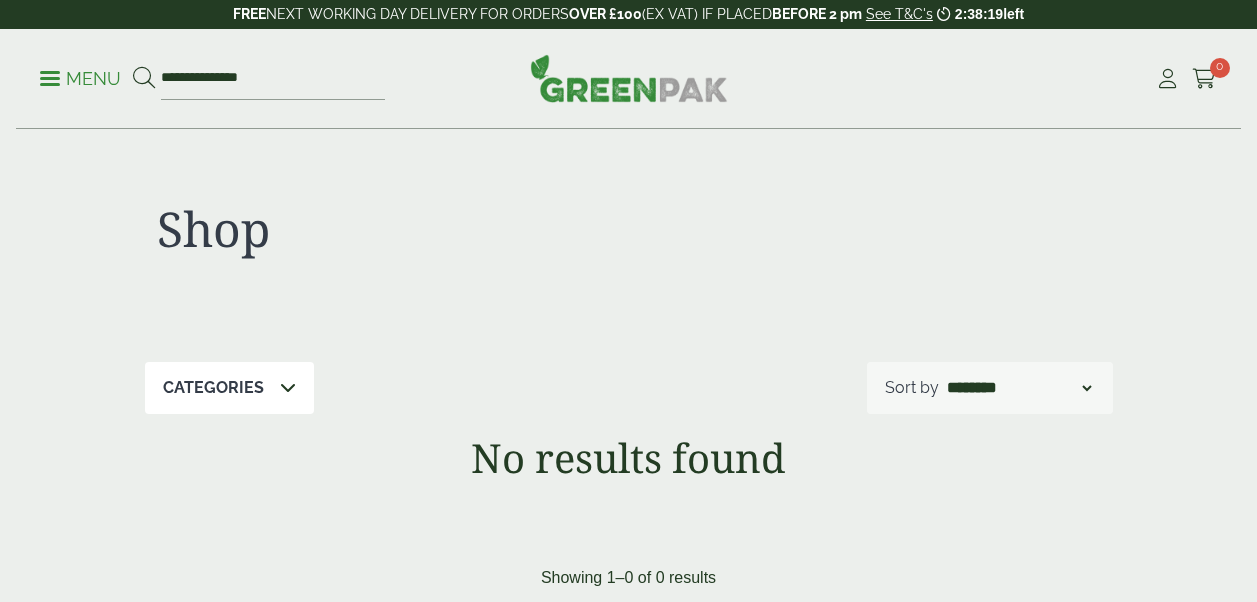 scroll, scrollTop: 0, scrollLeft: 0, axis: both 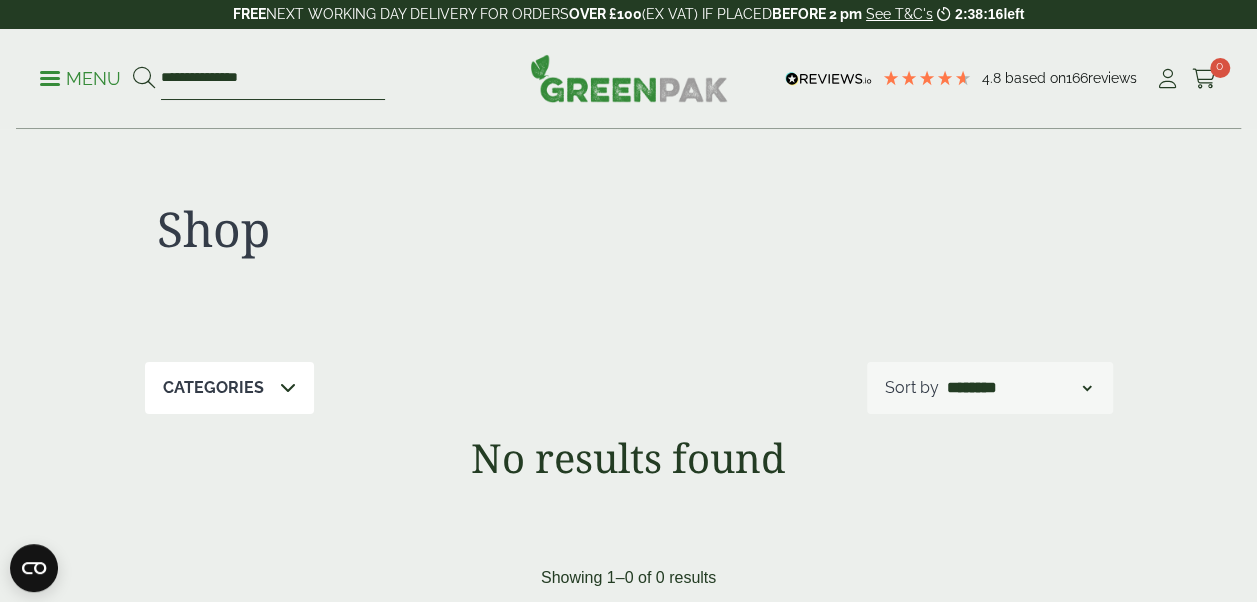 click on "**********" at bounding box center [273, 79] 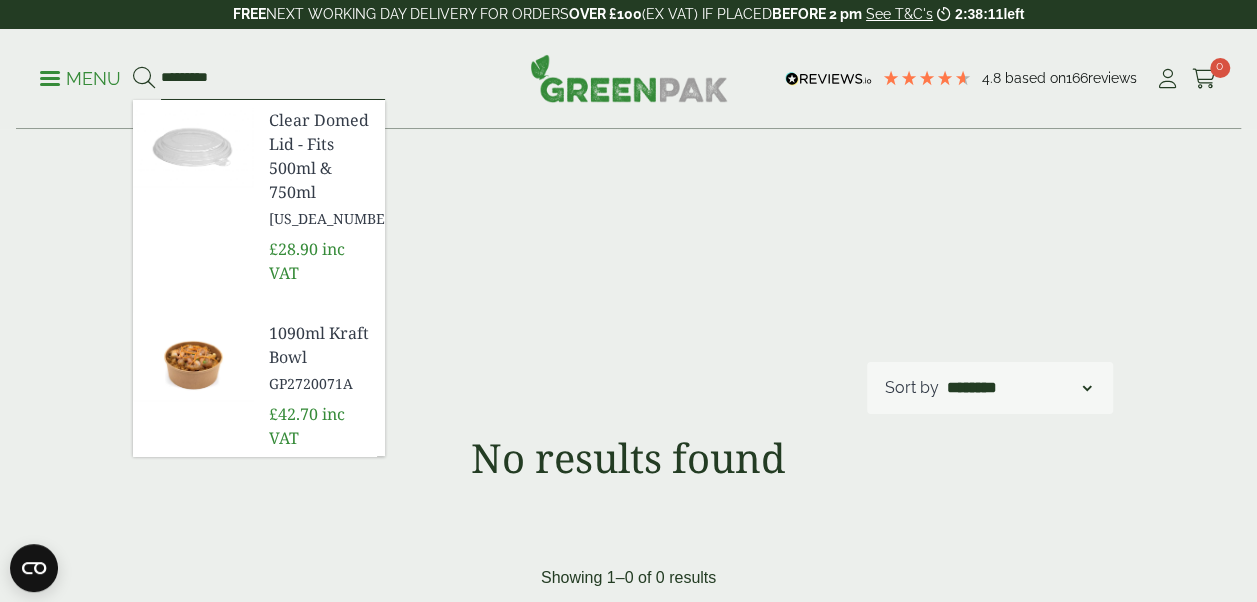 type on "*********" 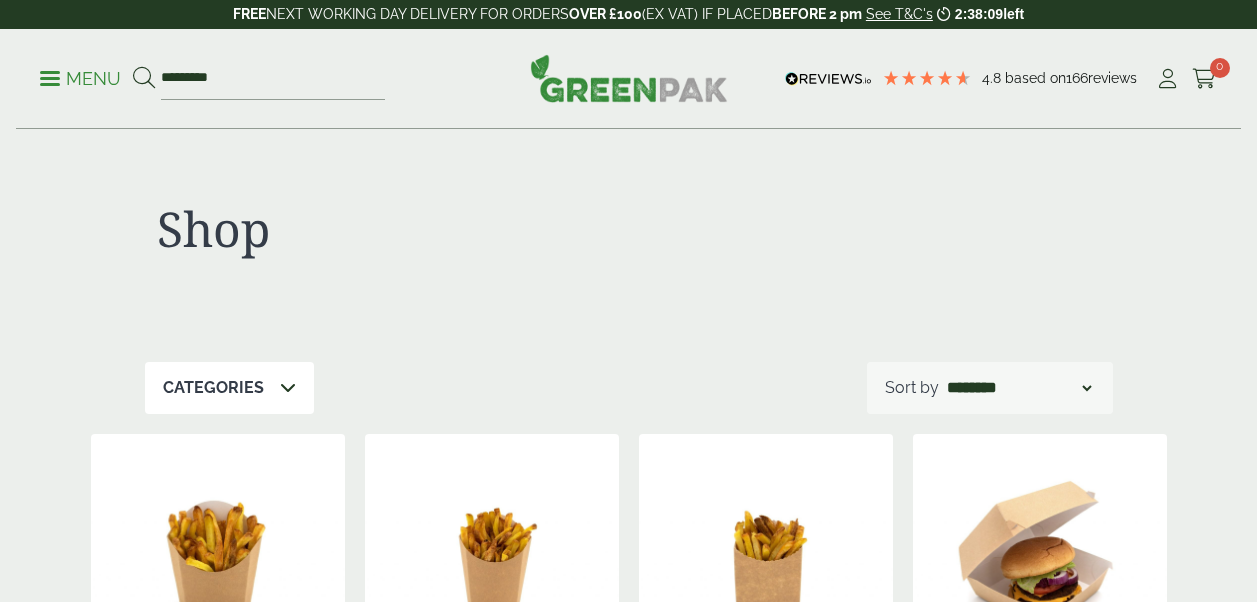 scroll, scrollTop: 0, scrollLeft: 0, axis: both 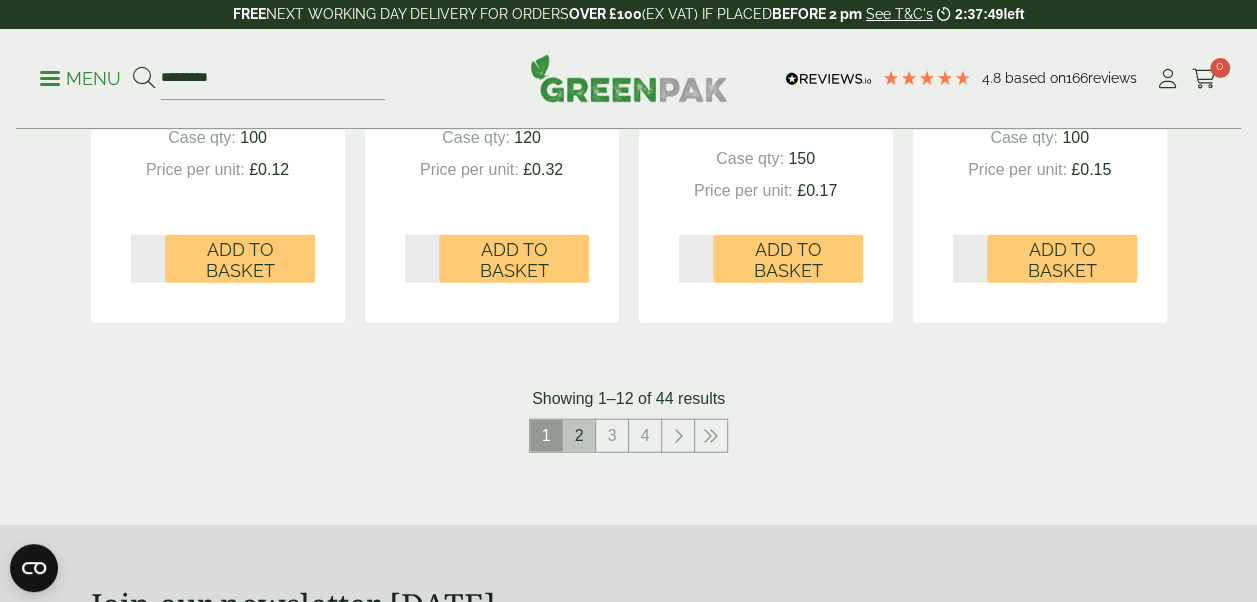 click on "2" at bounding box center (579, 436) 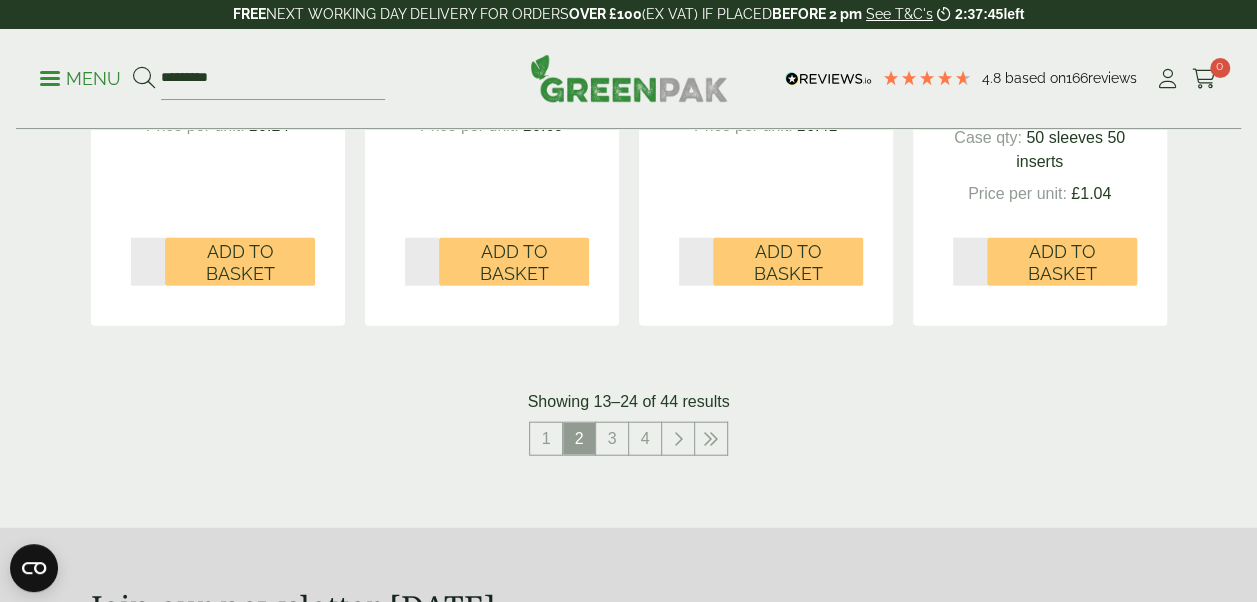 drag, startPoint x: 1243, startPoint y: 212, endPoint x: 1267, endPoint y: 198, distance: 27.784887 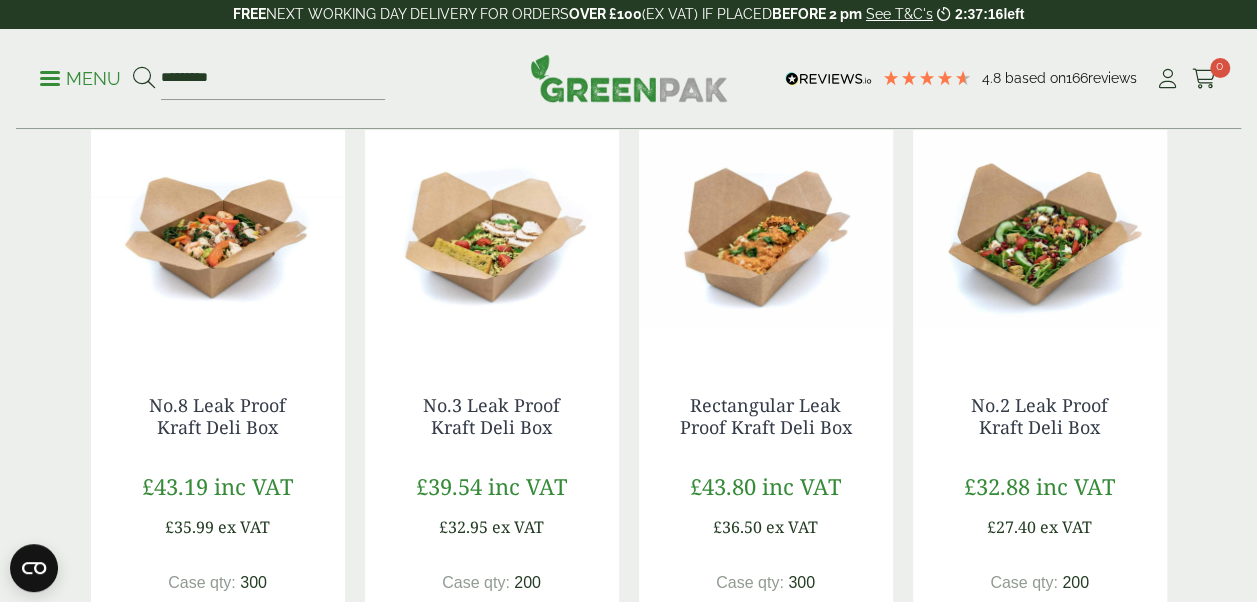 scroll, scrollTop: 1026, scrollLeft: 0, axis: vertical 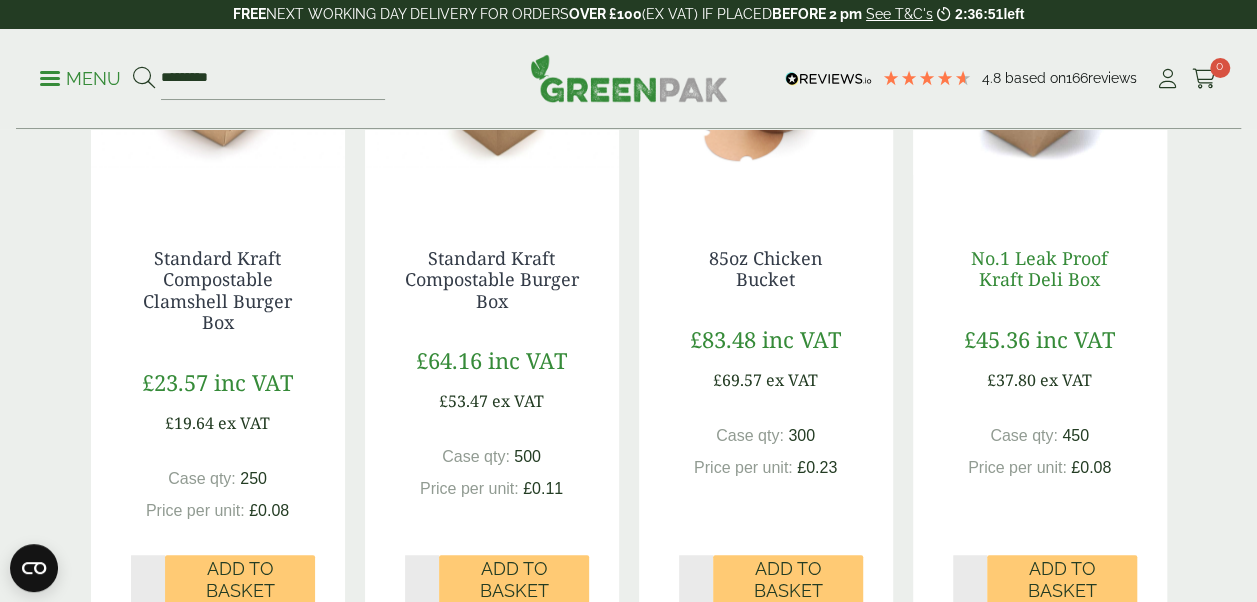 click on "No.1 Leak Proof Kraft Deli Box" at bounding box center (1039, 269) 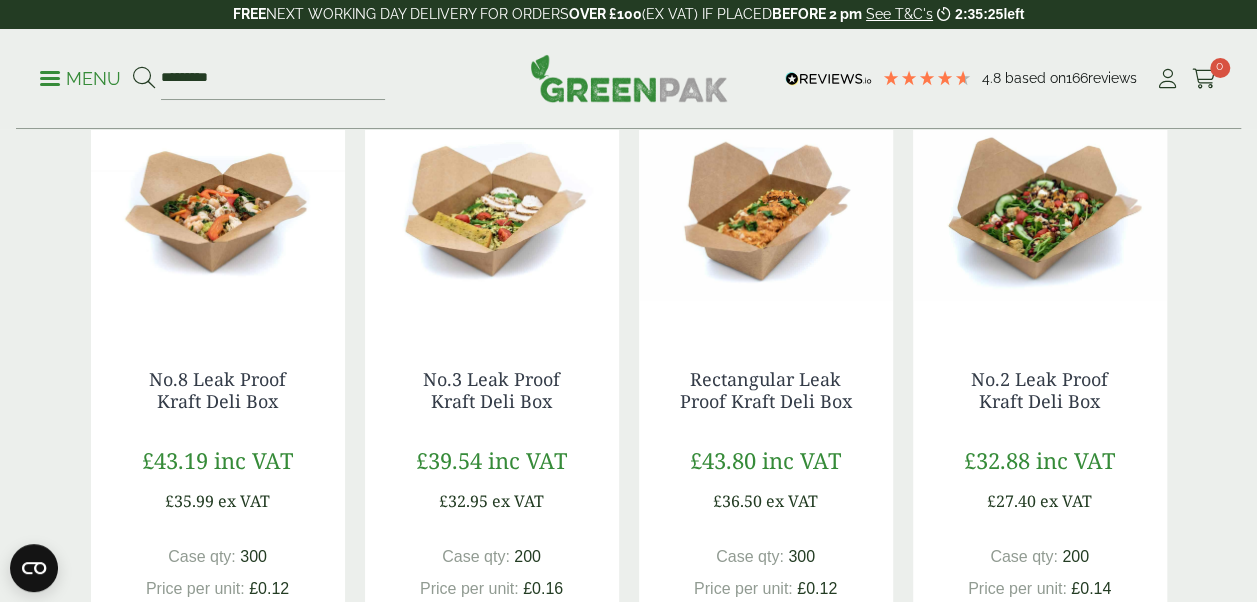 scroll, scrollTop: 1103, scrollLeft: 0, axis: vertical 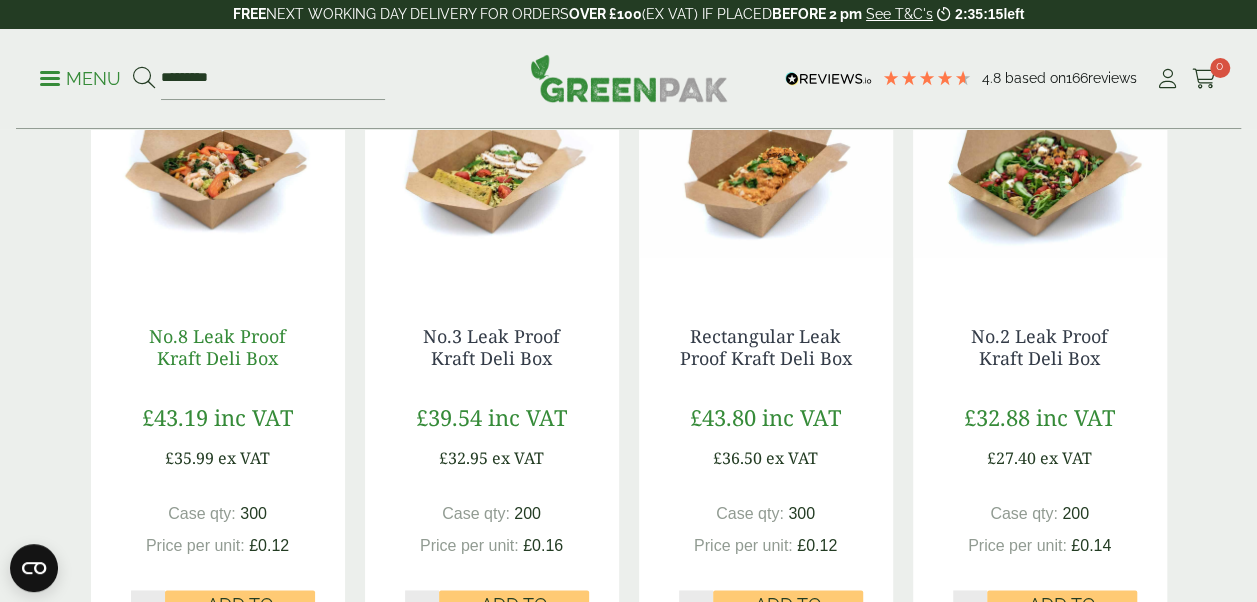 click on "No.8 Leak Proof Kraft Deli Box" at bounding box center [217, 347] 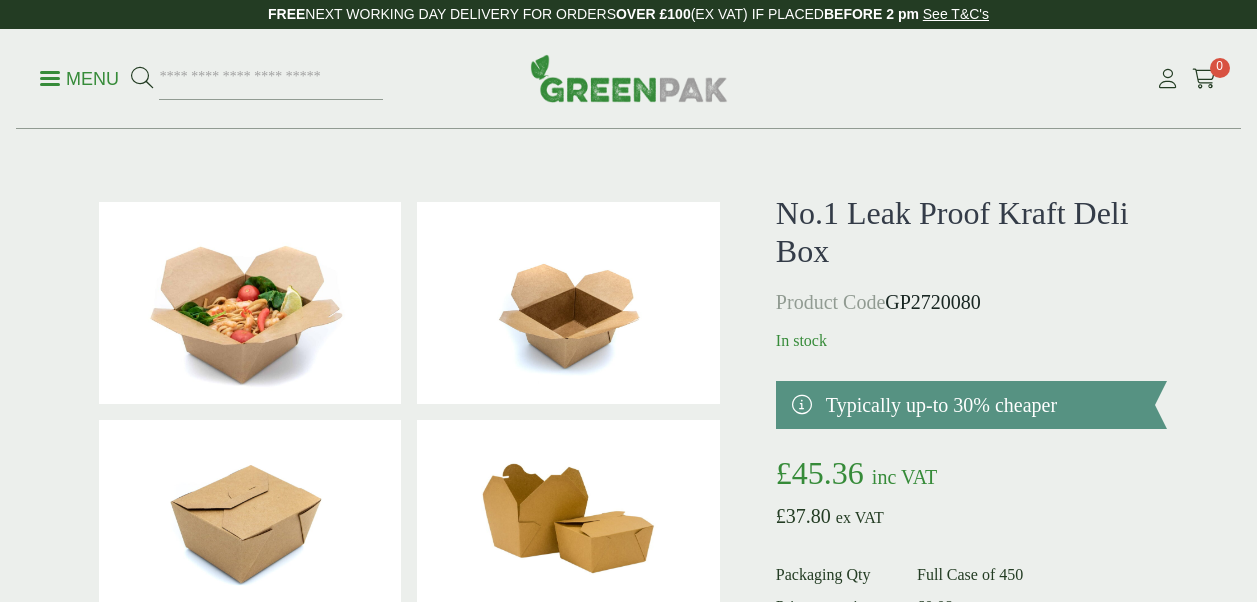 scroll, scrollTop: 0, scrollLeft: 0, axis: both 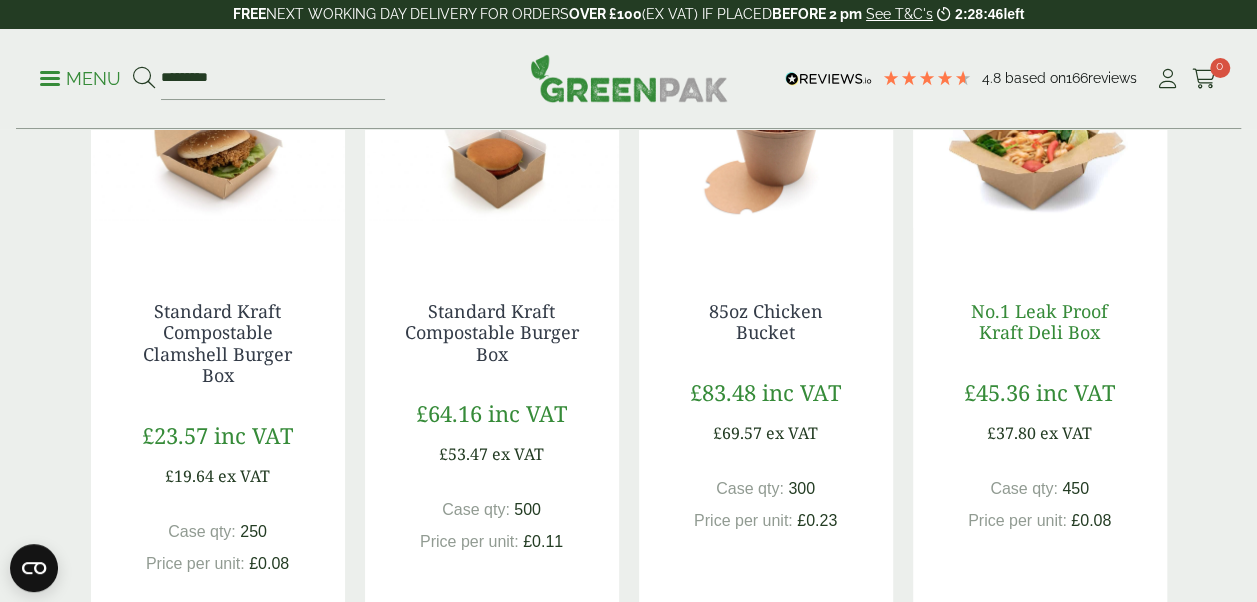 click on "No.1 Leak Proof Kraft Deli Box" at bounding box center [1039, 322] 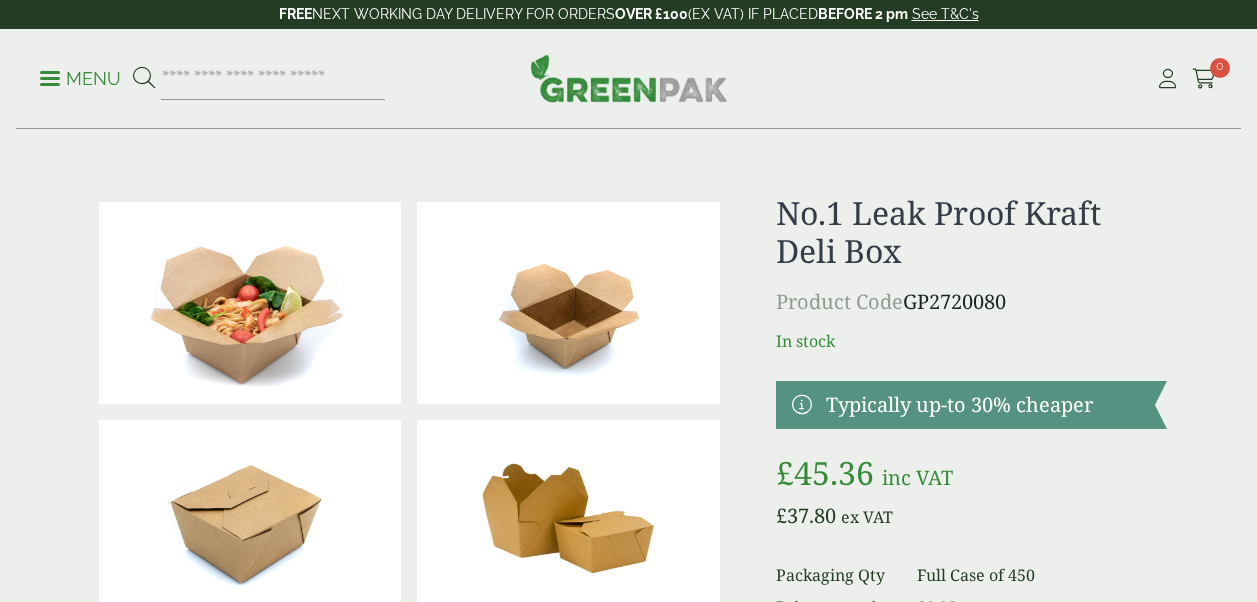 scroll, scrollTop: 79, scrollLeft: 0, axis: vertical 